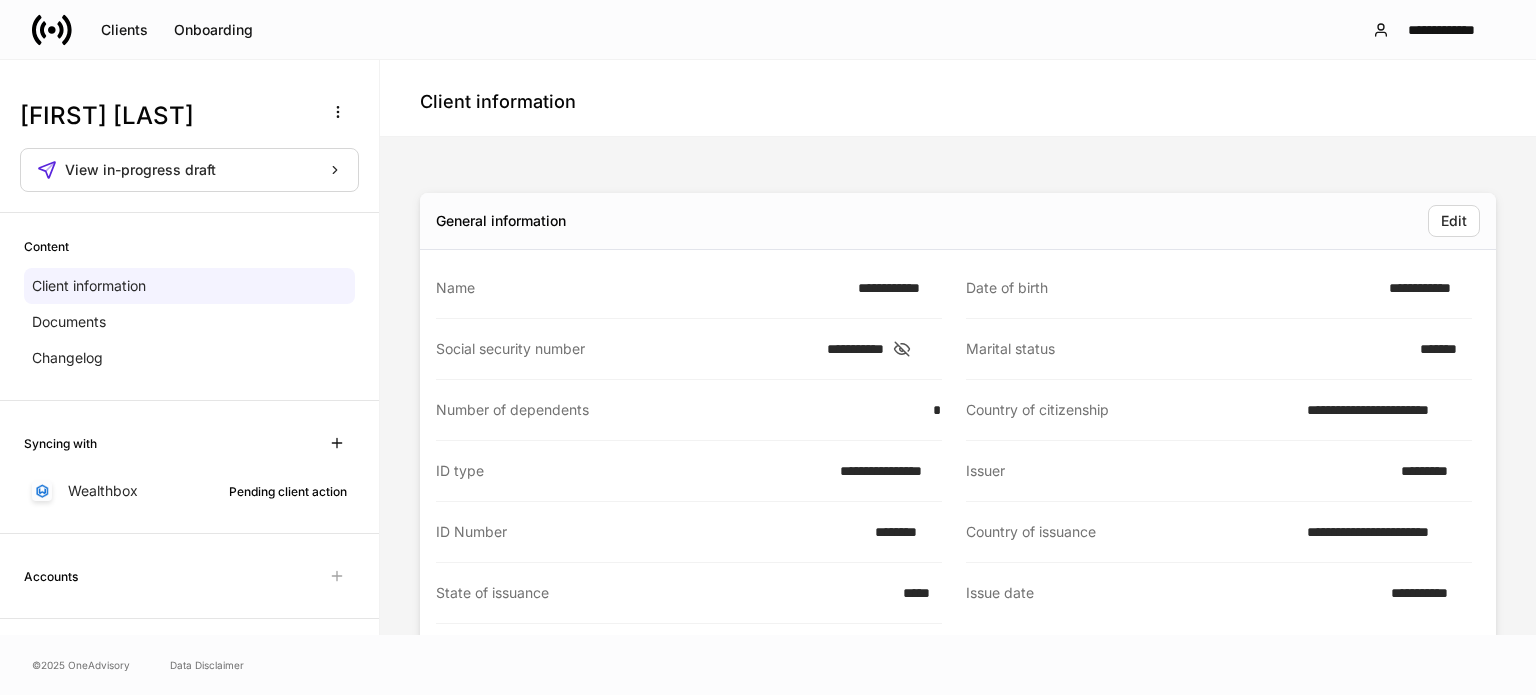 scroll, scrollTop: 0, scrollLeft: 0, axis: both 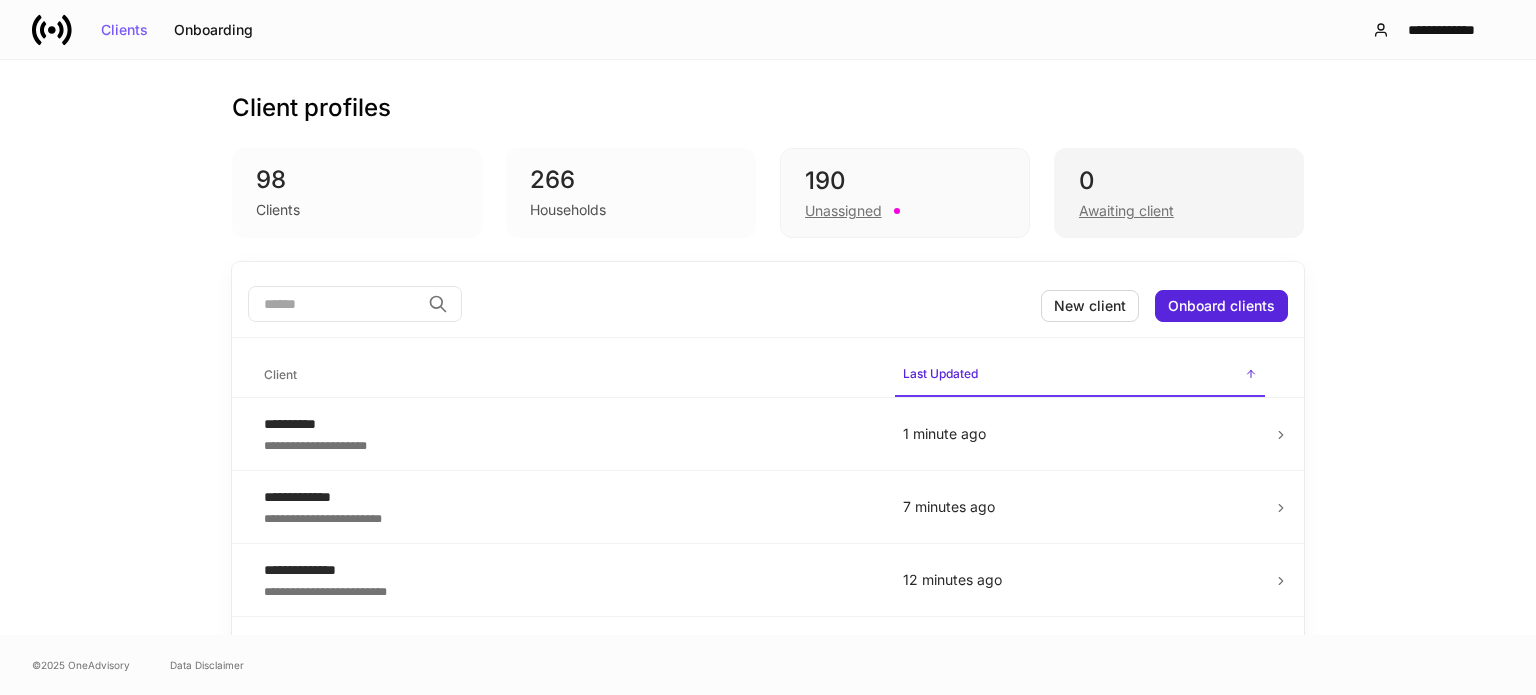 click on "Awaiting client" at bounding box center [1179, 209] 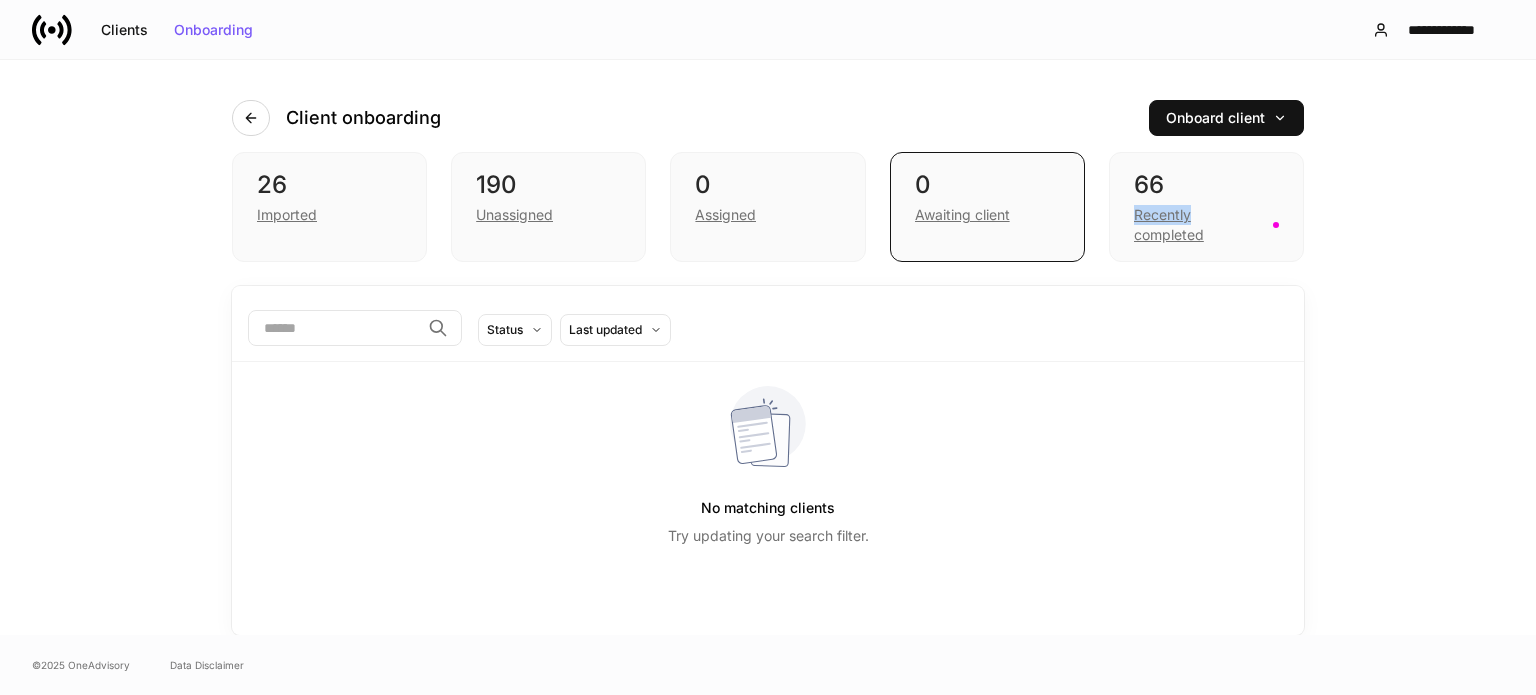 click on "Recently completed" at bounding box center [1197, 225] 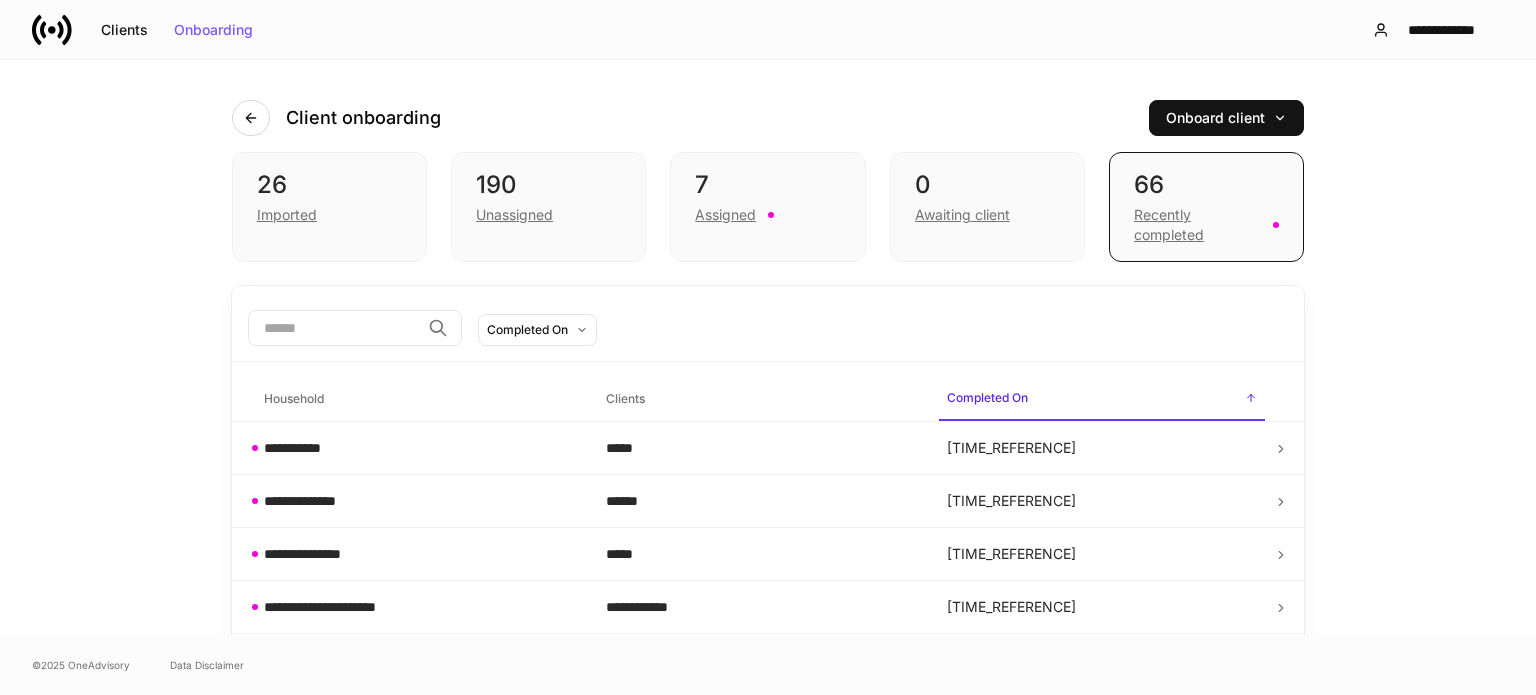 click at bounding box center [334, 328] 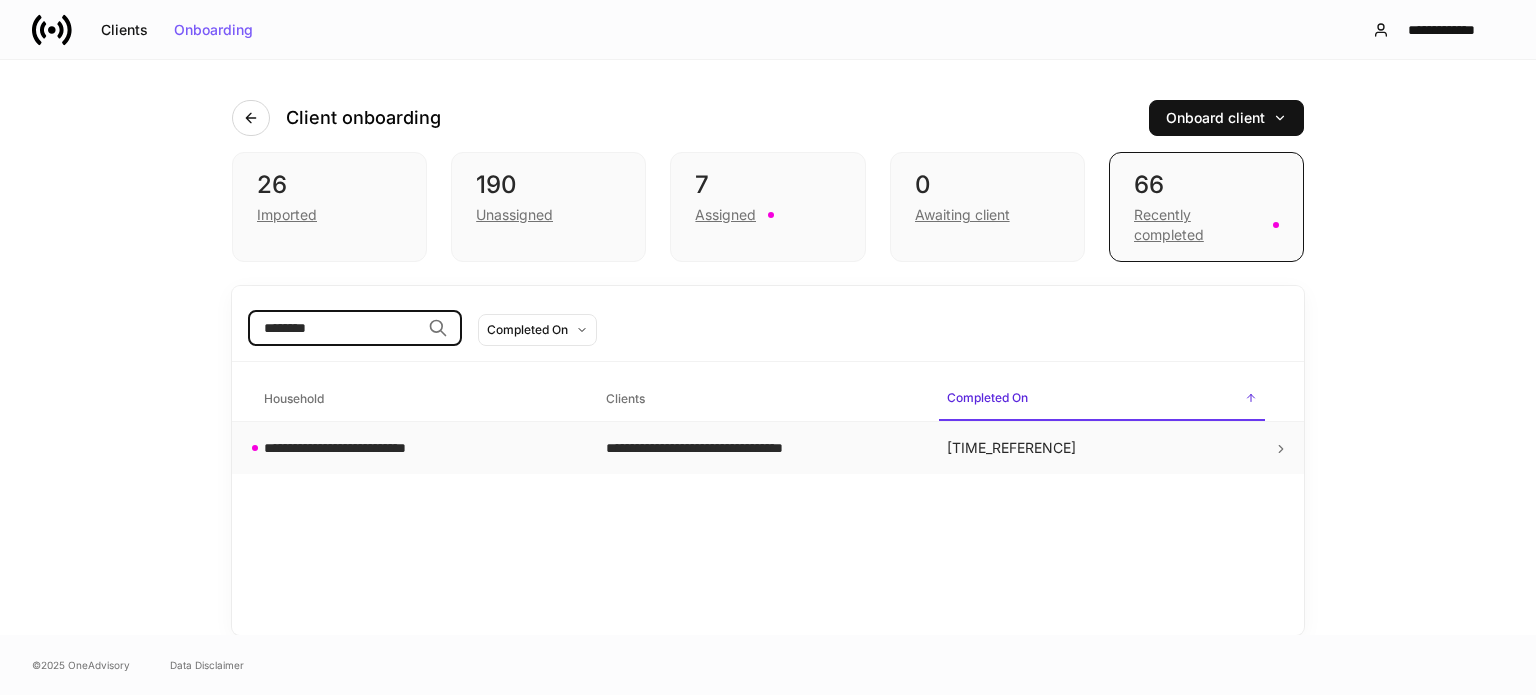 type on "********" 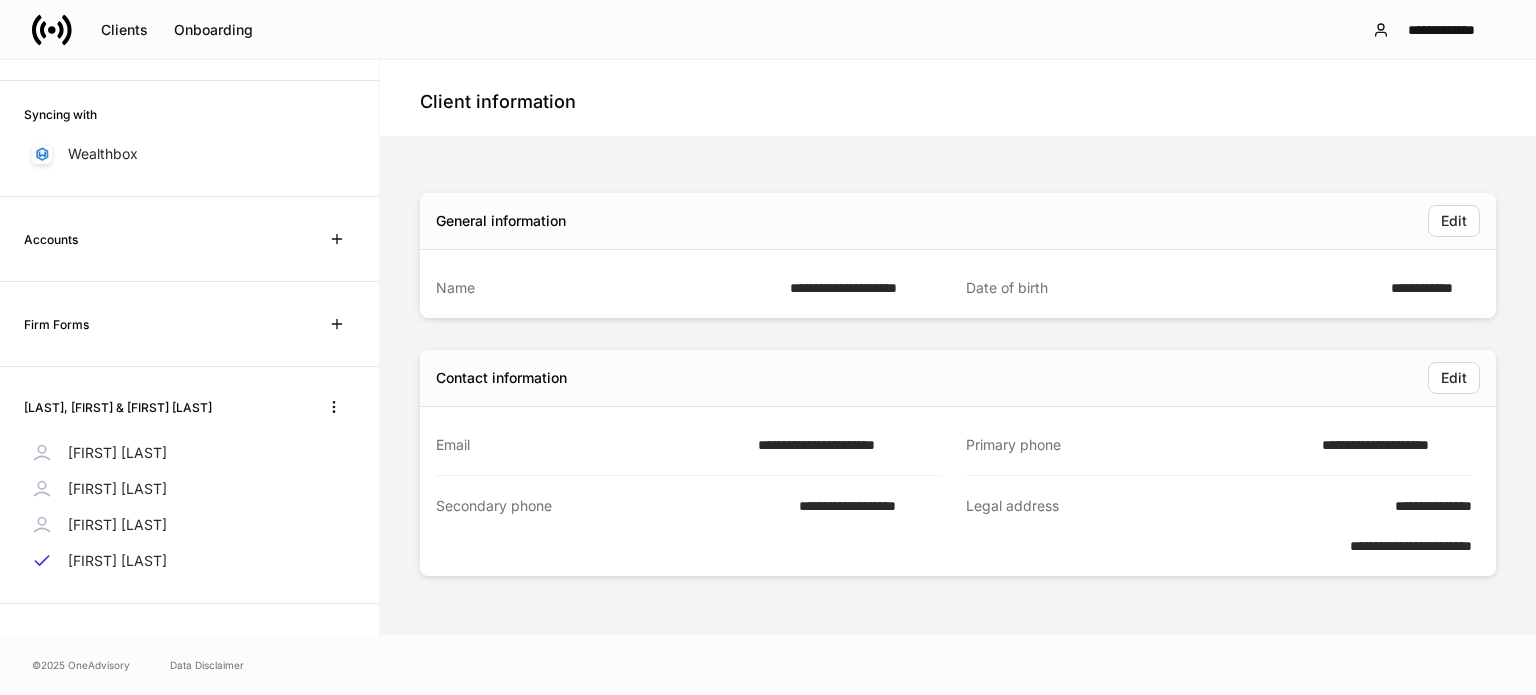 scroll, scrollTop: 0, scrollLeft: 0, axis: both 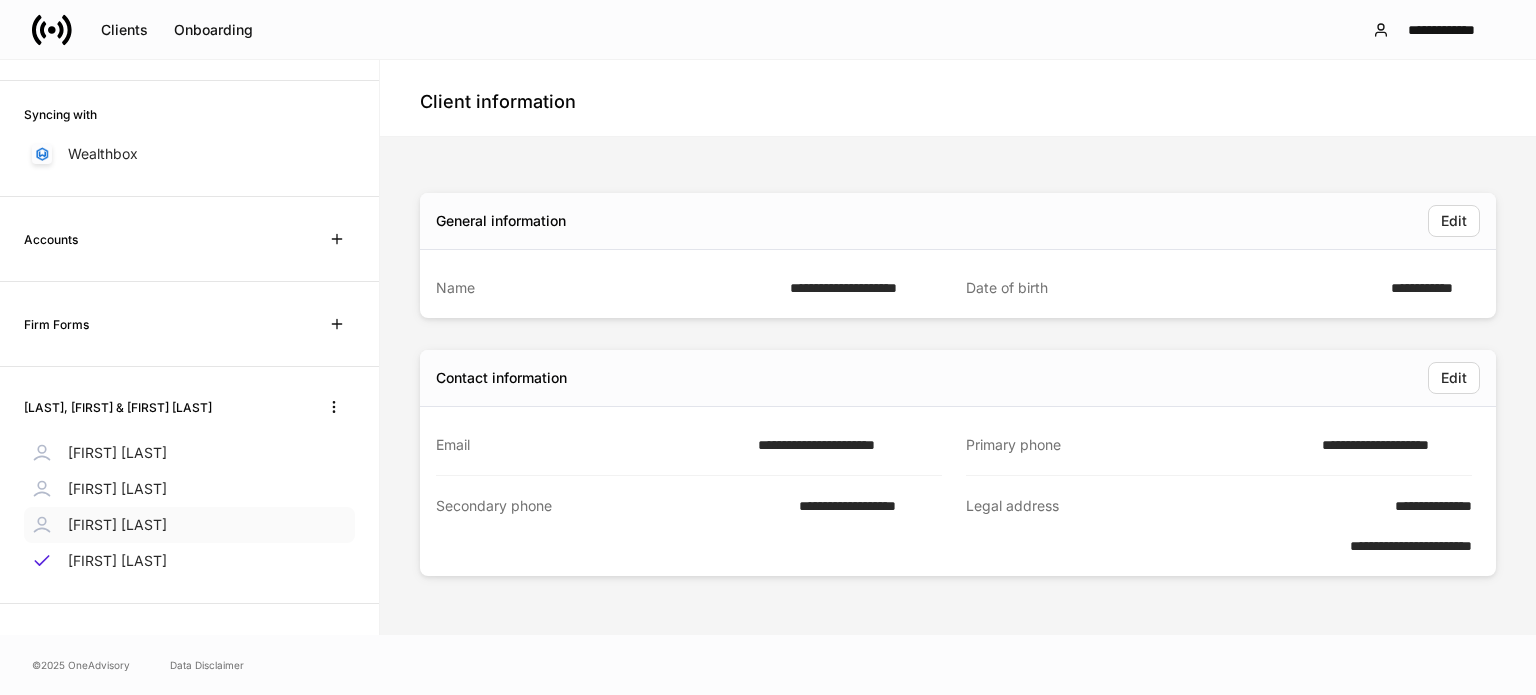 click on "[FIRST] [LAST]" at bounding box center [117, 525] 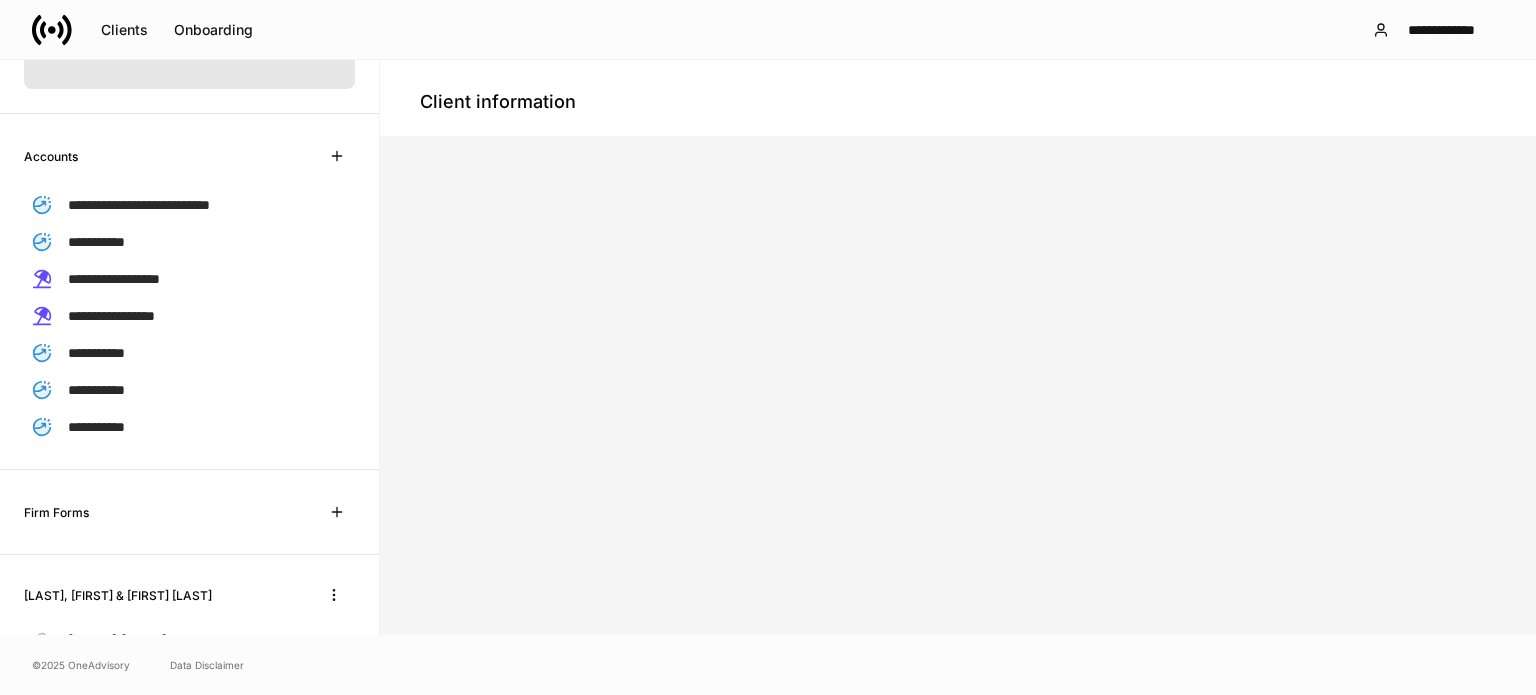 scroll, scrollTop: 343, scrollLeft: 0, axis: vertical 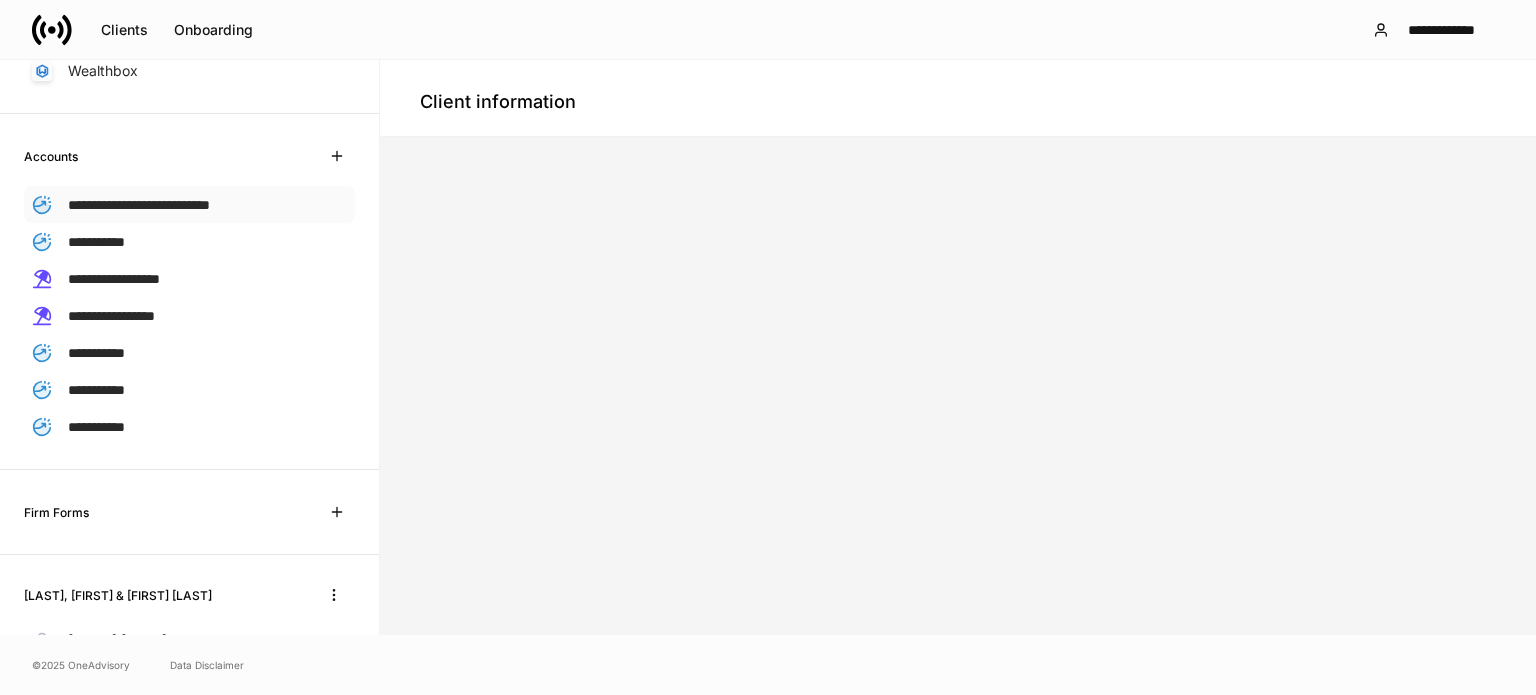 click on "**********" at bounding box center [139, 205] 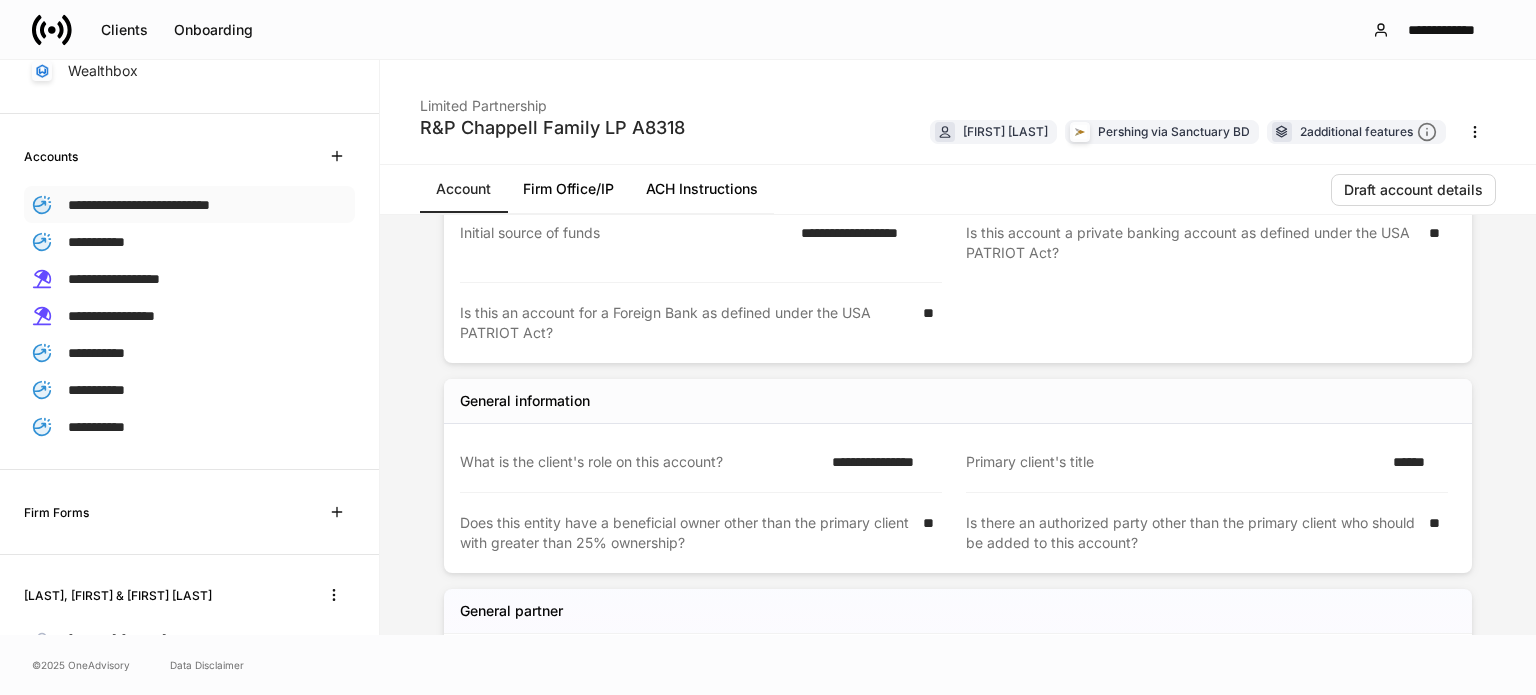scroll, scrollTop: 640, scrollLeft: 0, axis: vertical 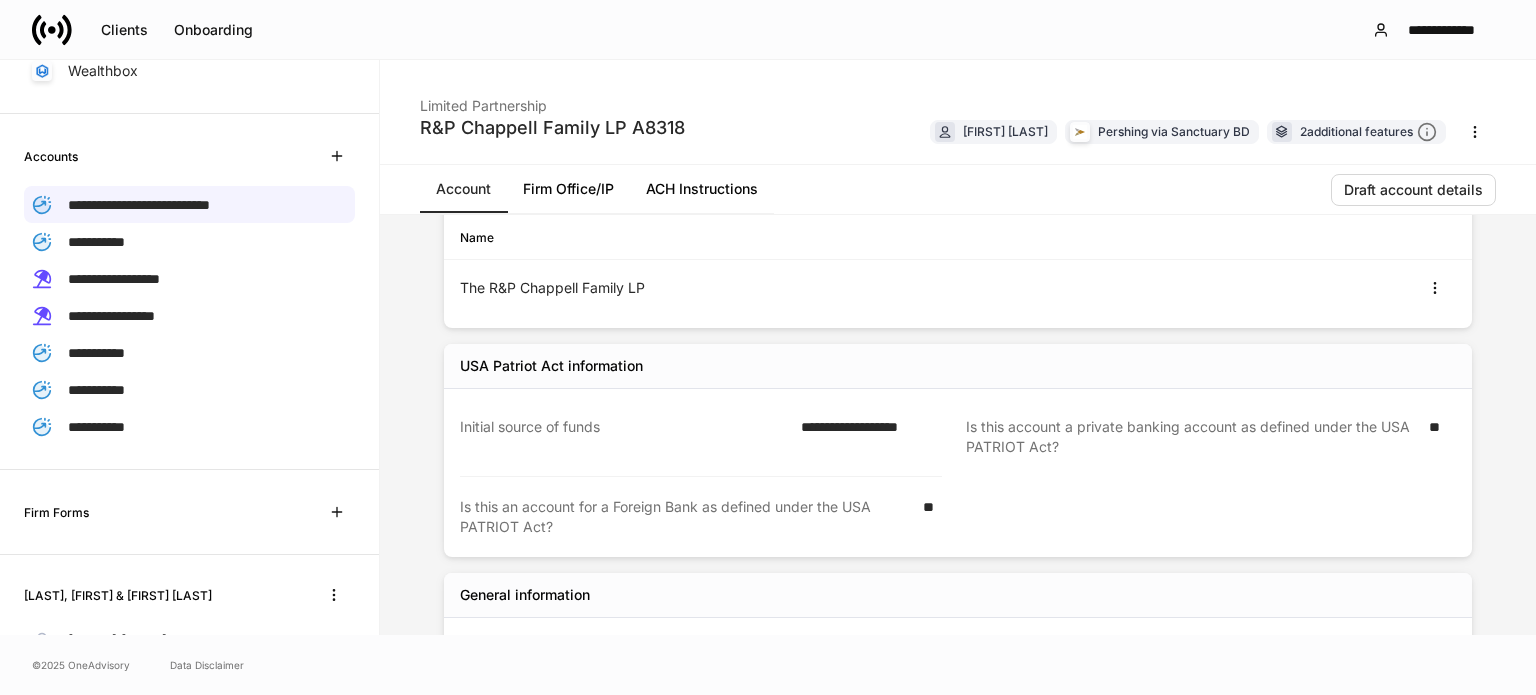 click 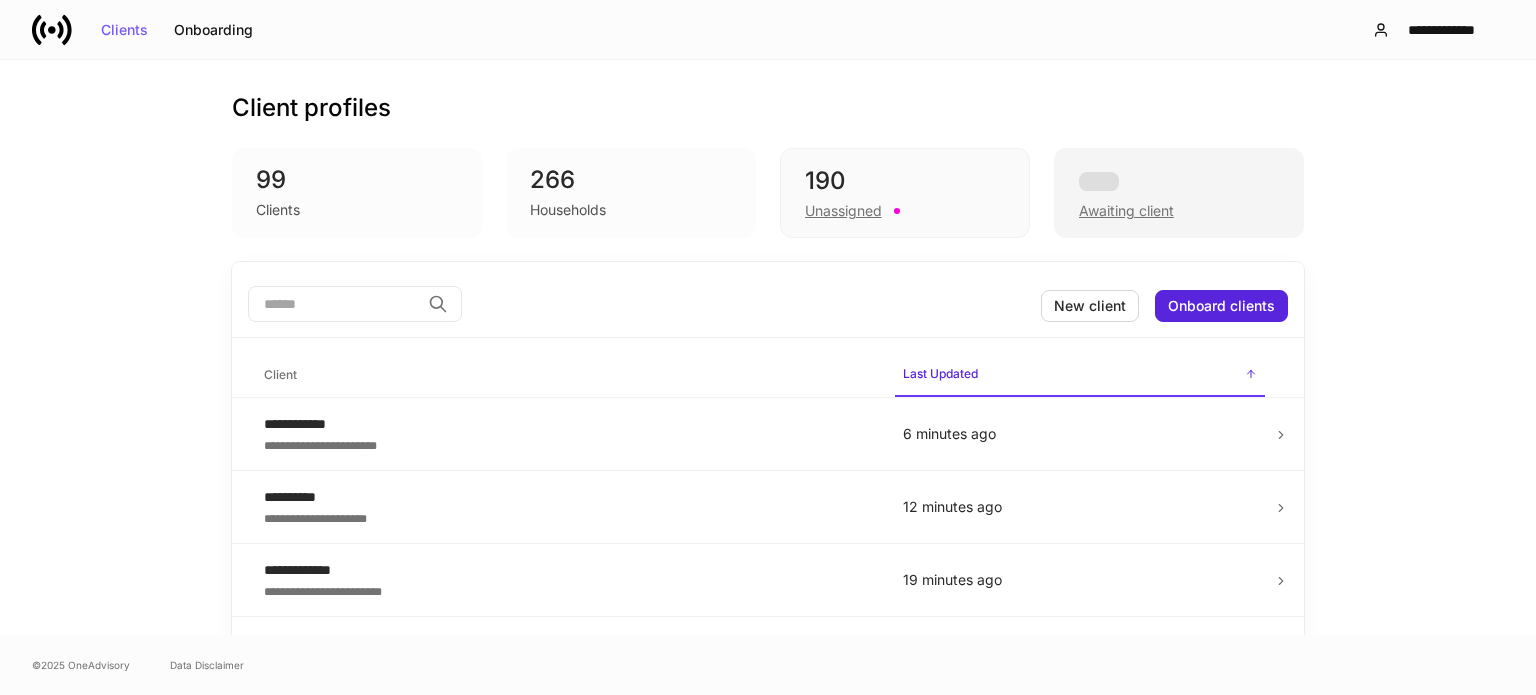 click on "Awaiting client" at bounding box center [1126, 211] 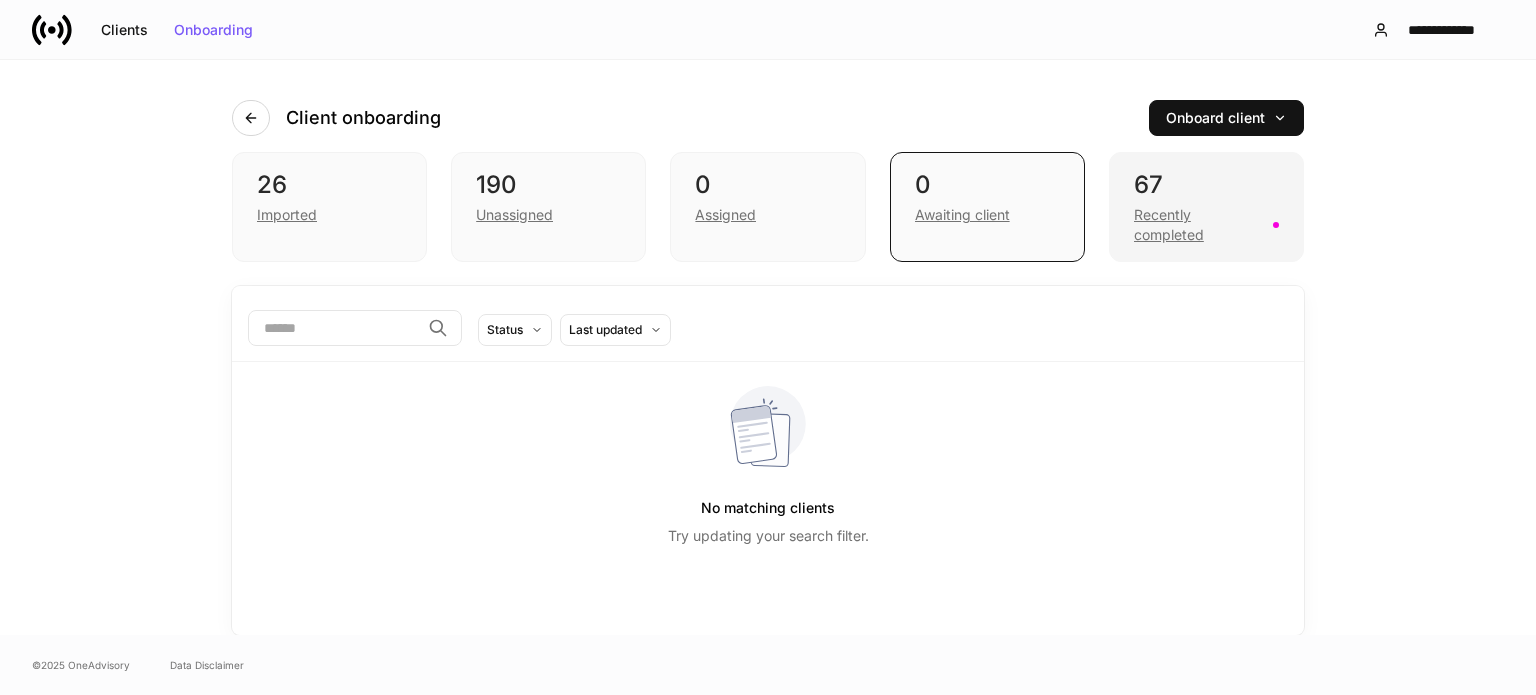 click on "Recently completed" at bounding box center (1197, 225) 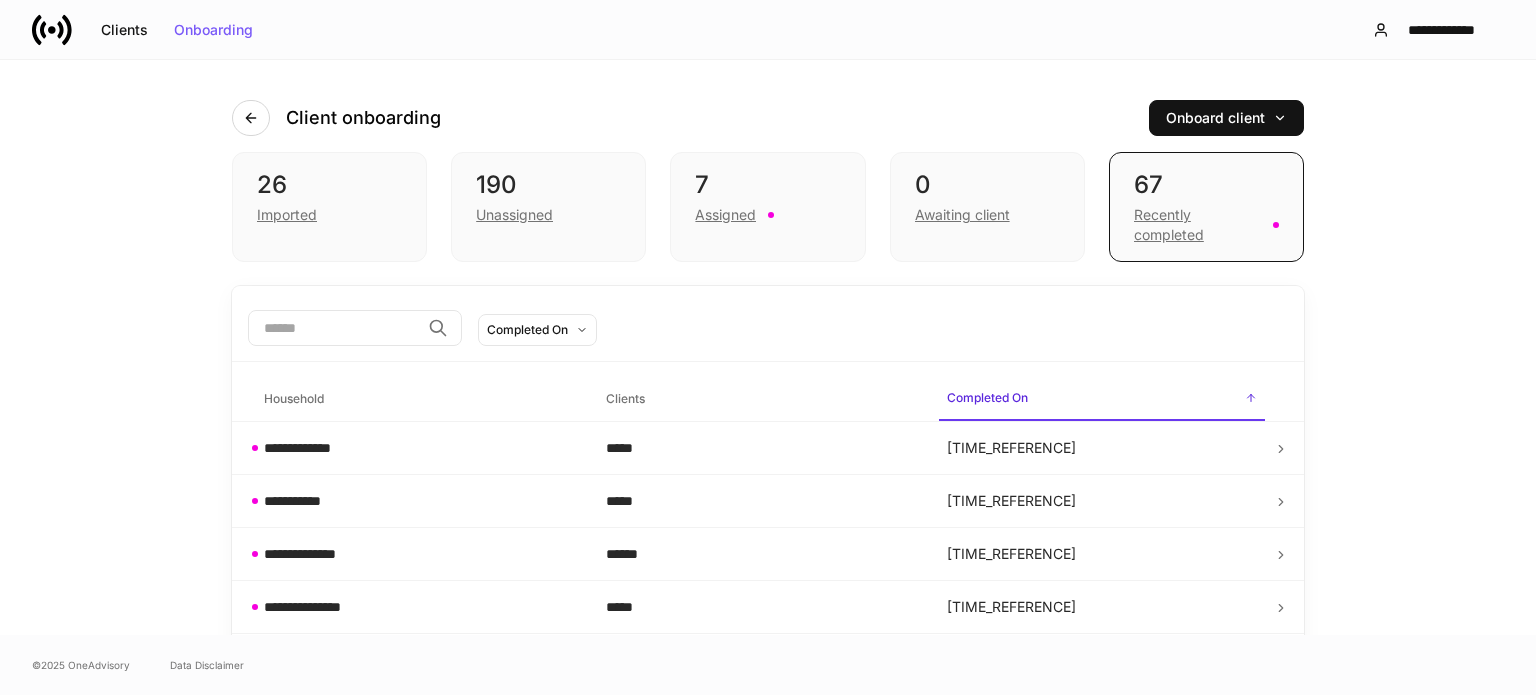 click at bounding box center [334, 328] 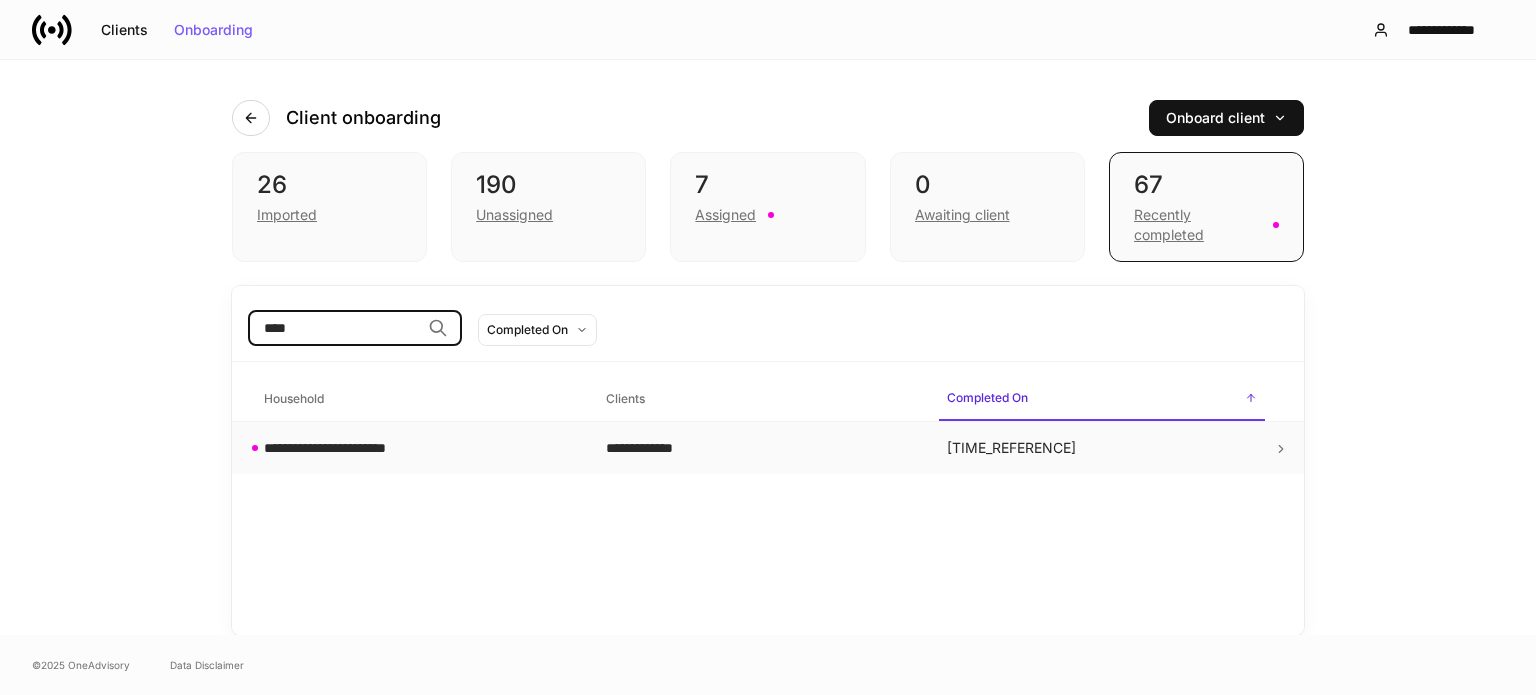 type on "****" 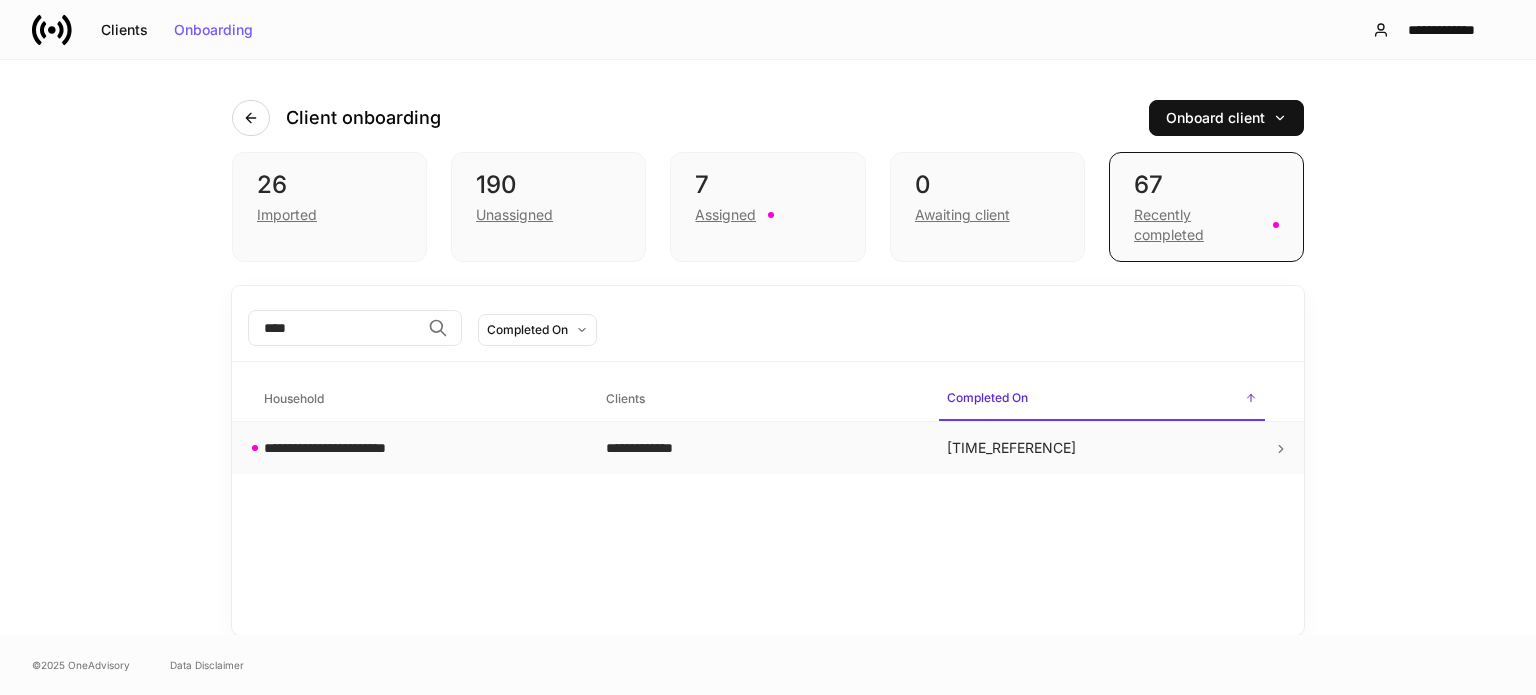 click on "**********" at bounding box center [342, 448] 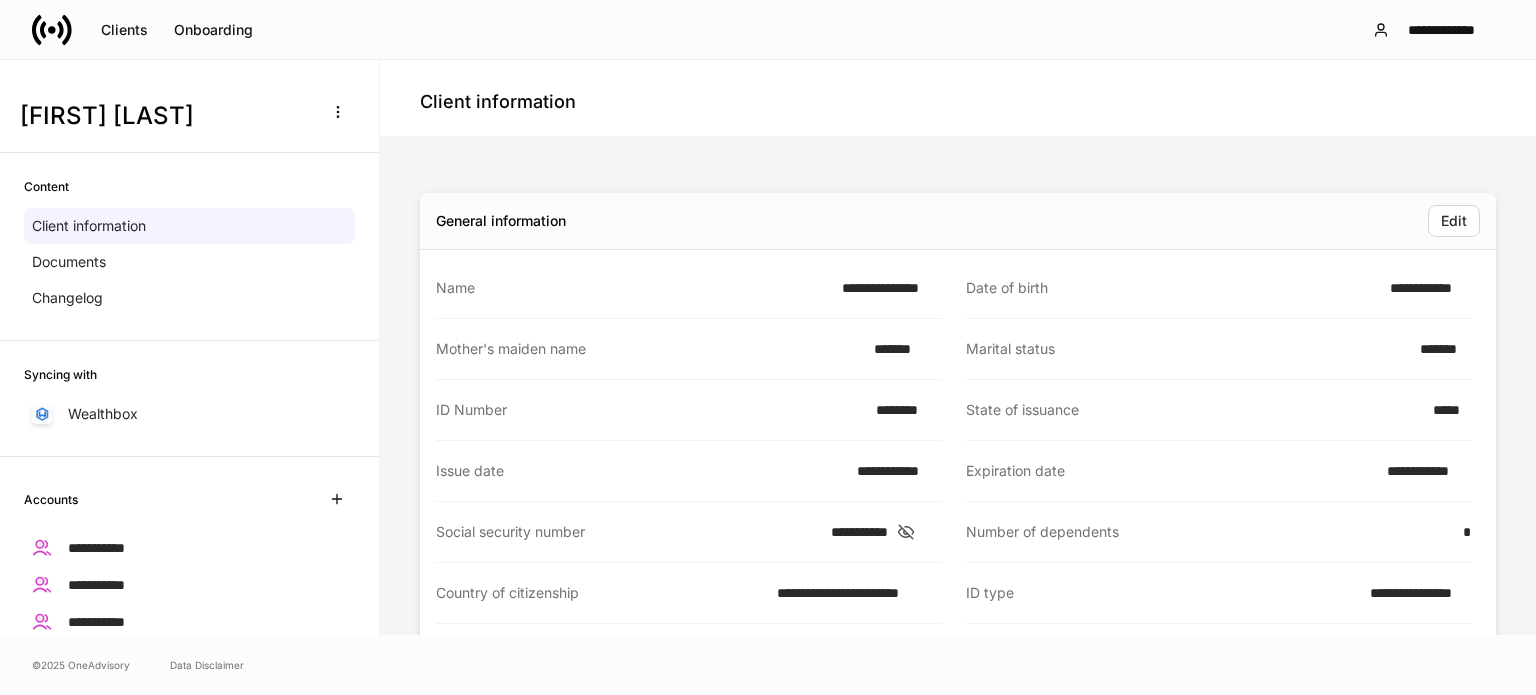 click on "**********" at bounding box center (768, 29) 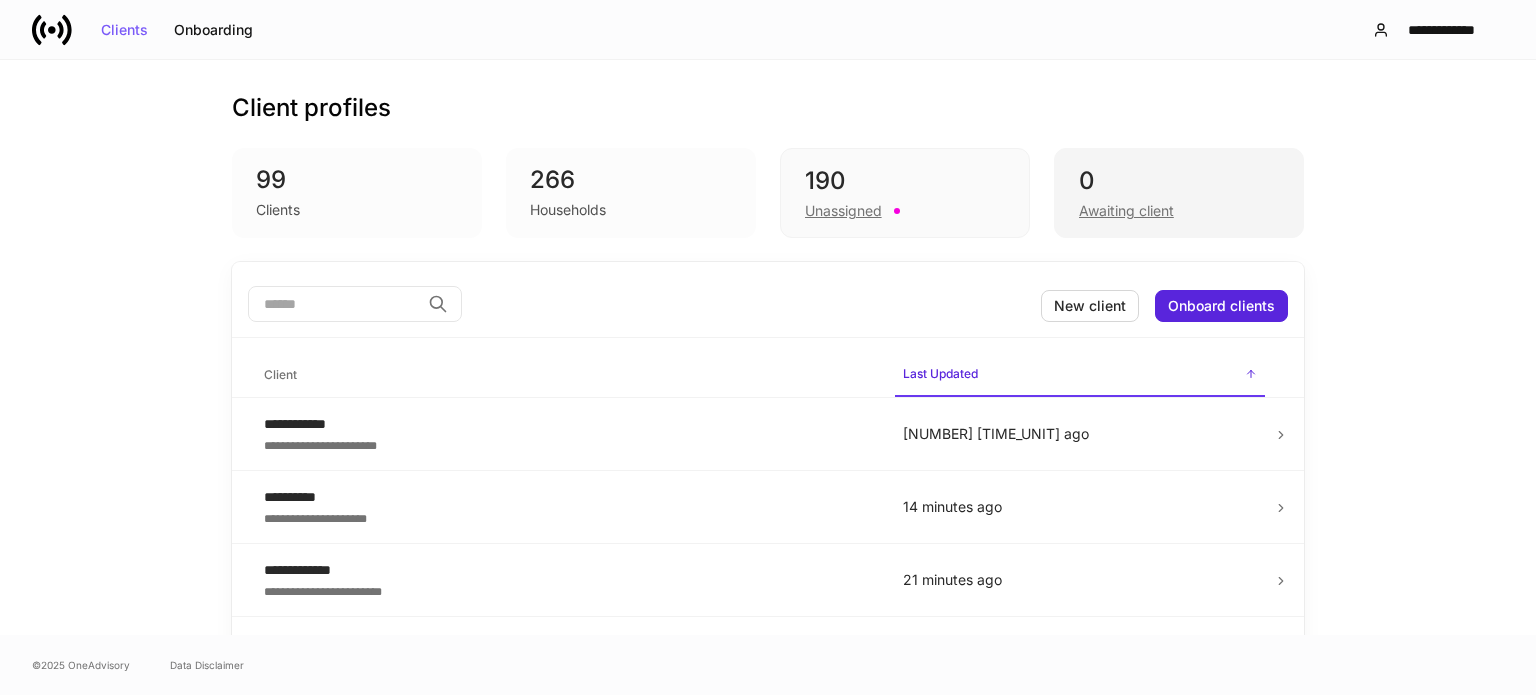click on "0" at bounding box center [1179, 181] 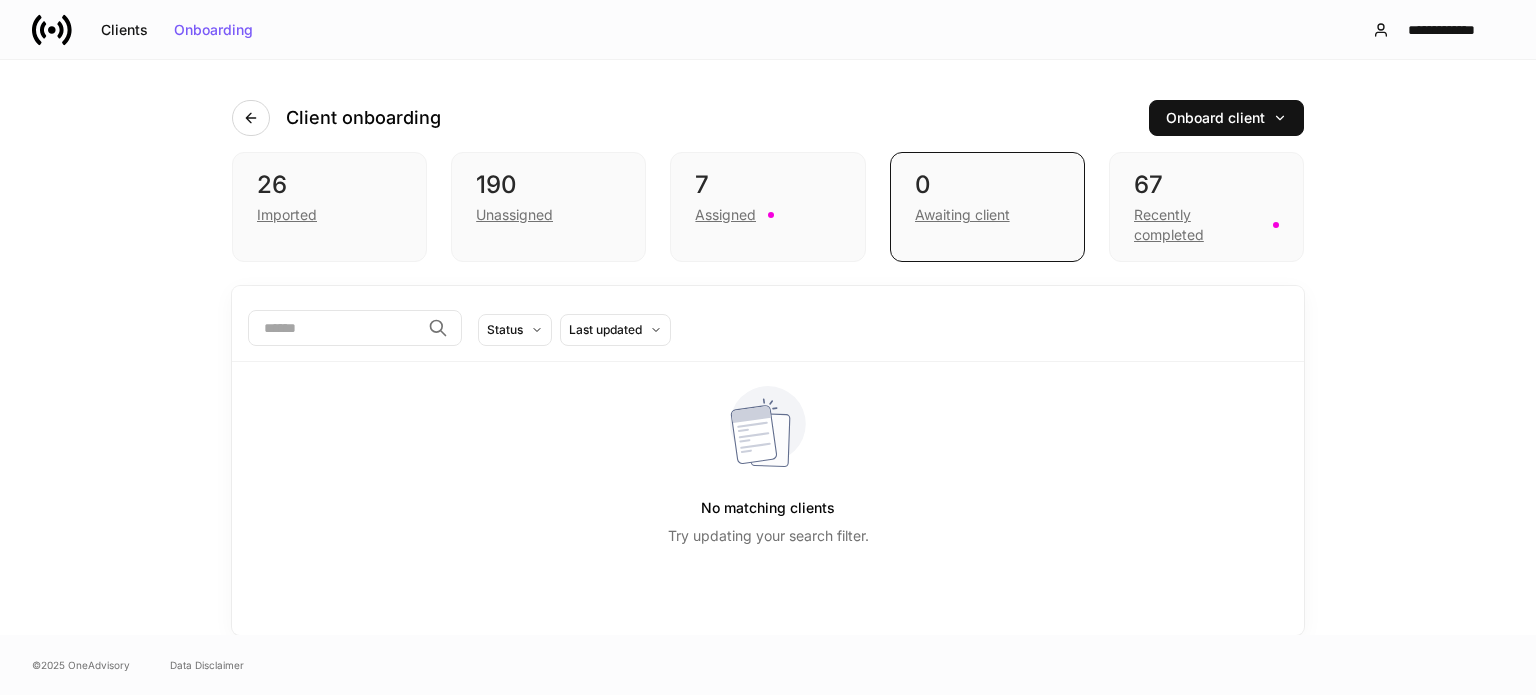 click on "67" at bounding box center [1206, 185] 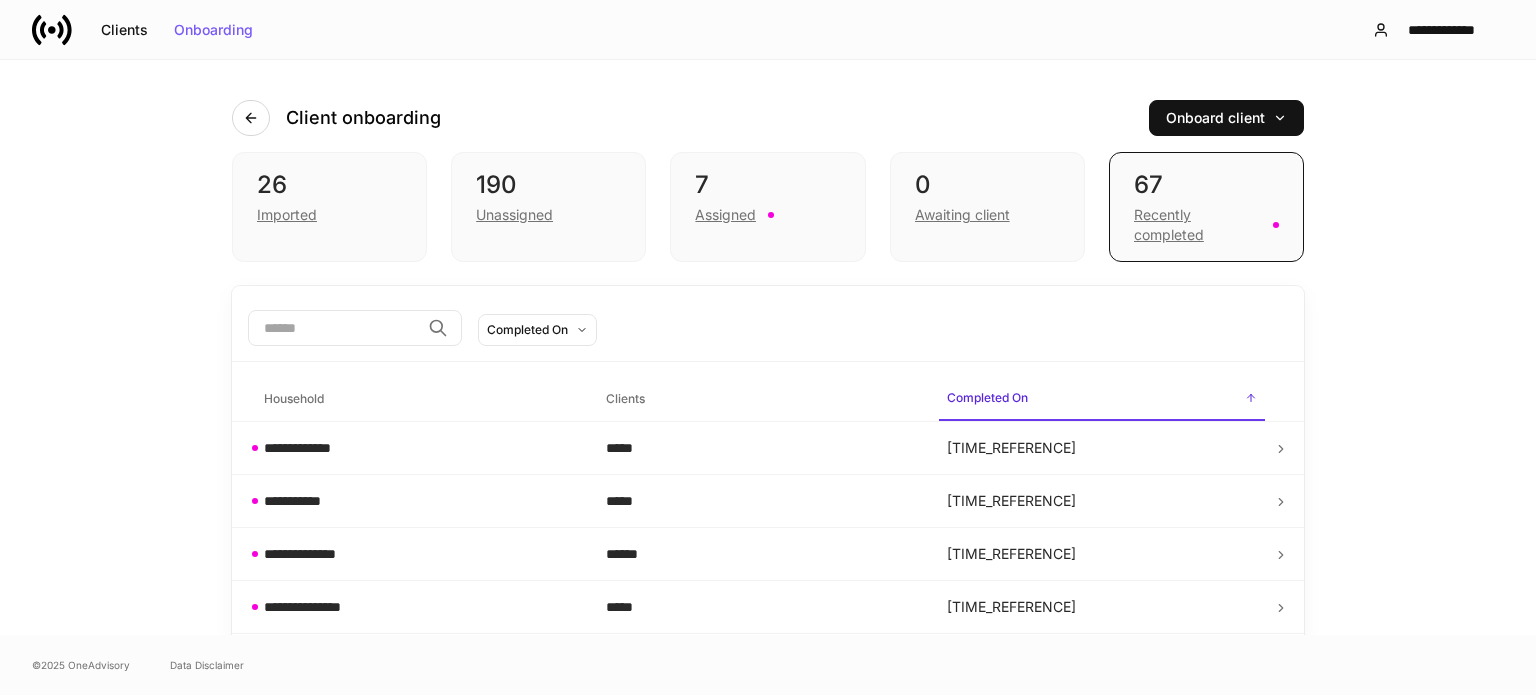 click at bounding box center [334, 328] 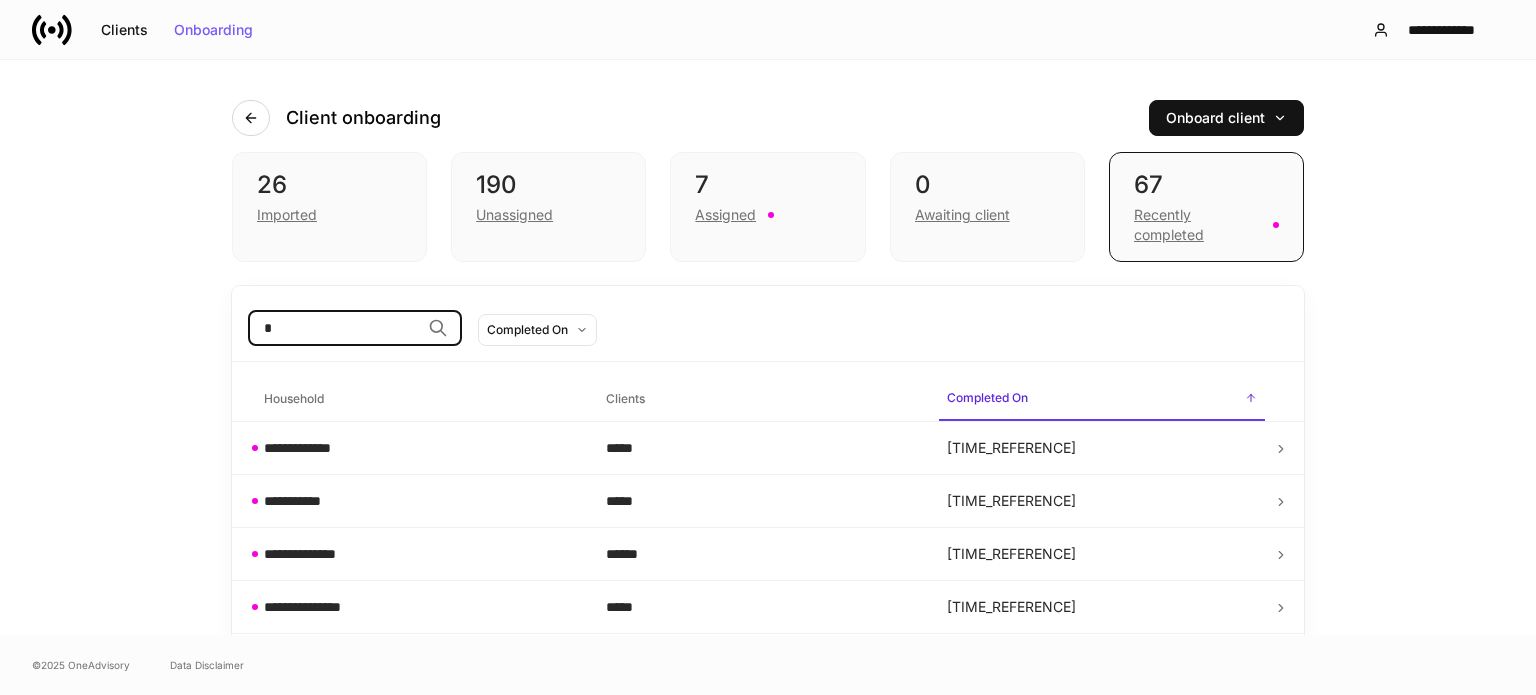 type on "*" 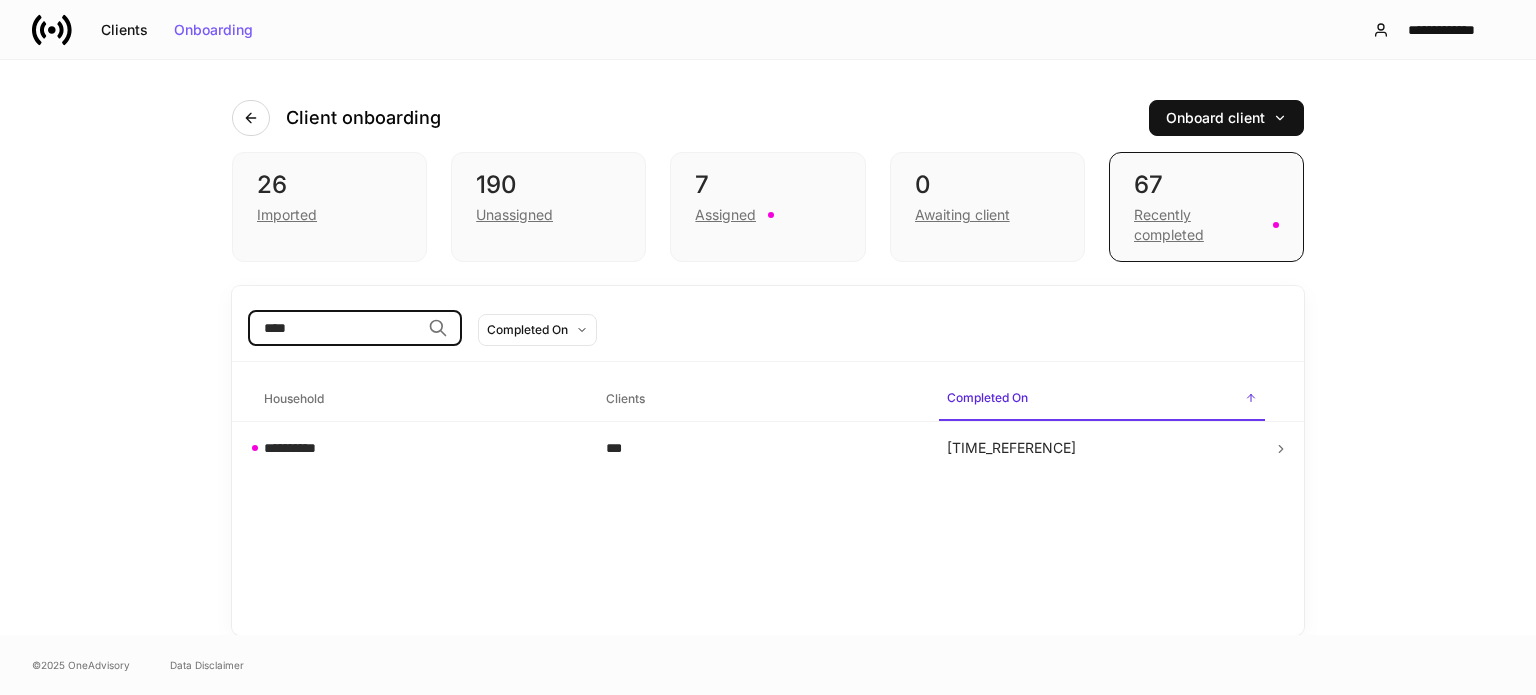 type on "*****" 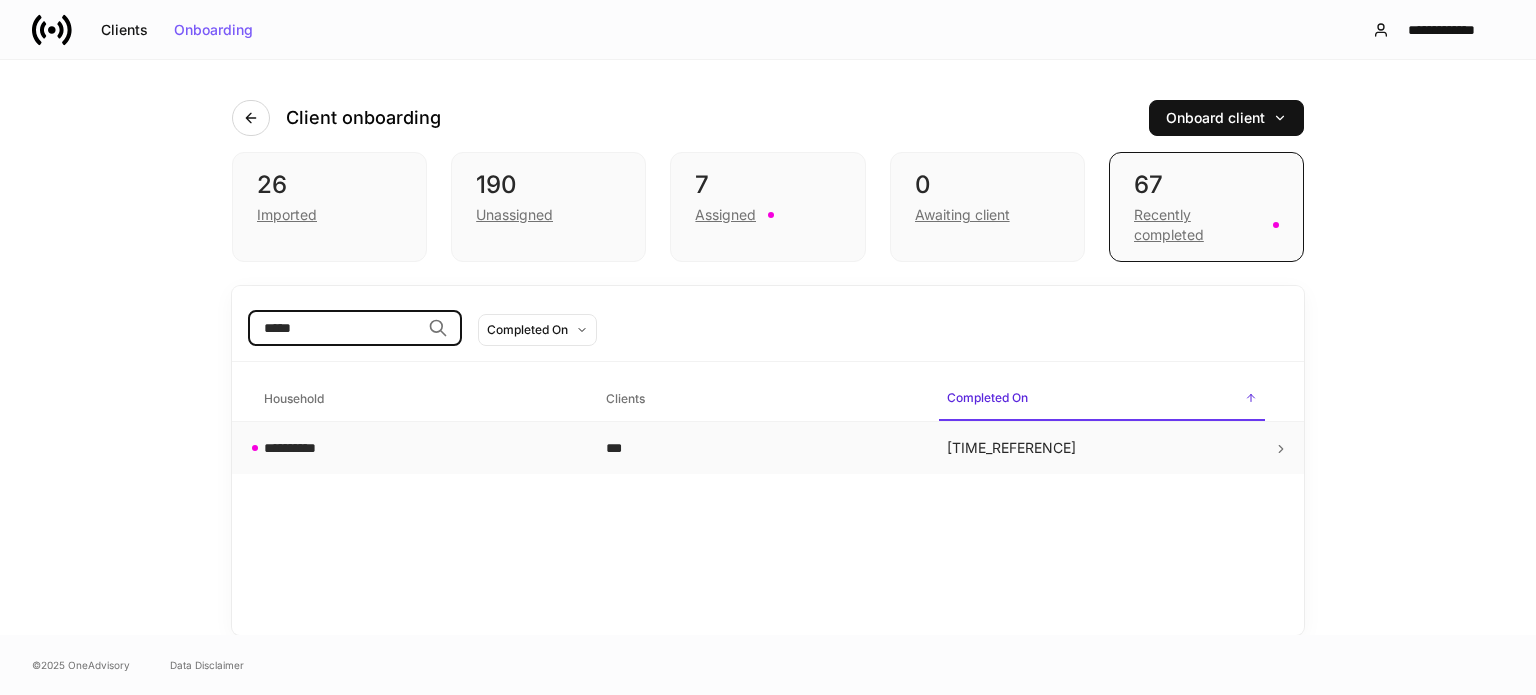 click on "**********" at bounding box center (419, 448) 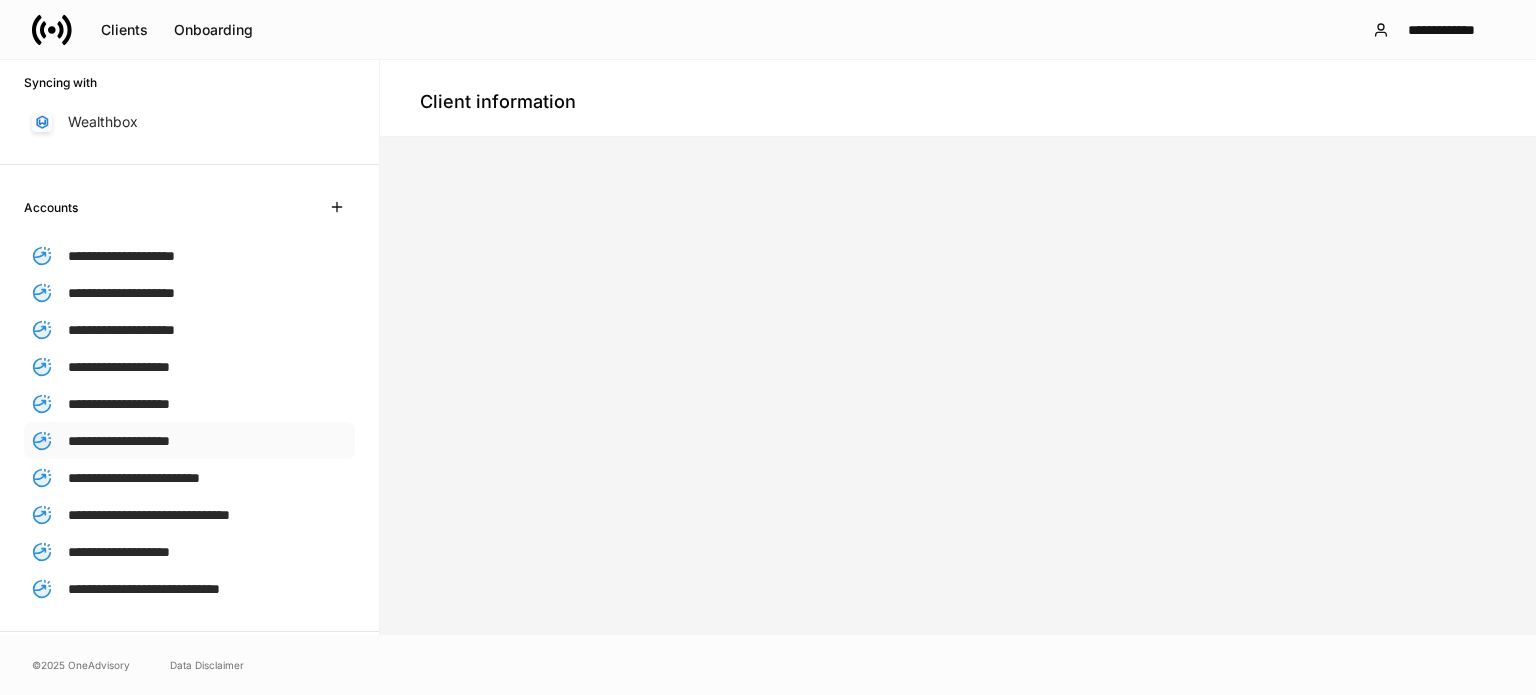 scroll, scrollTop: 400, scrollLeft: 0, axis: vertical 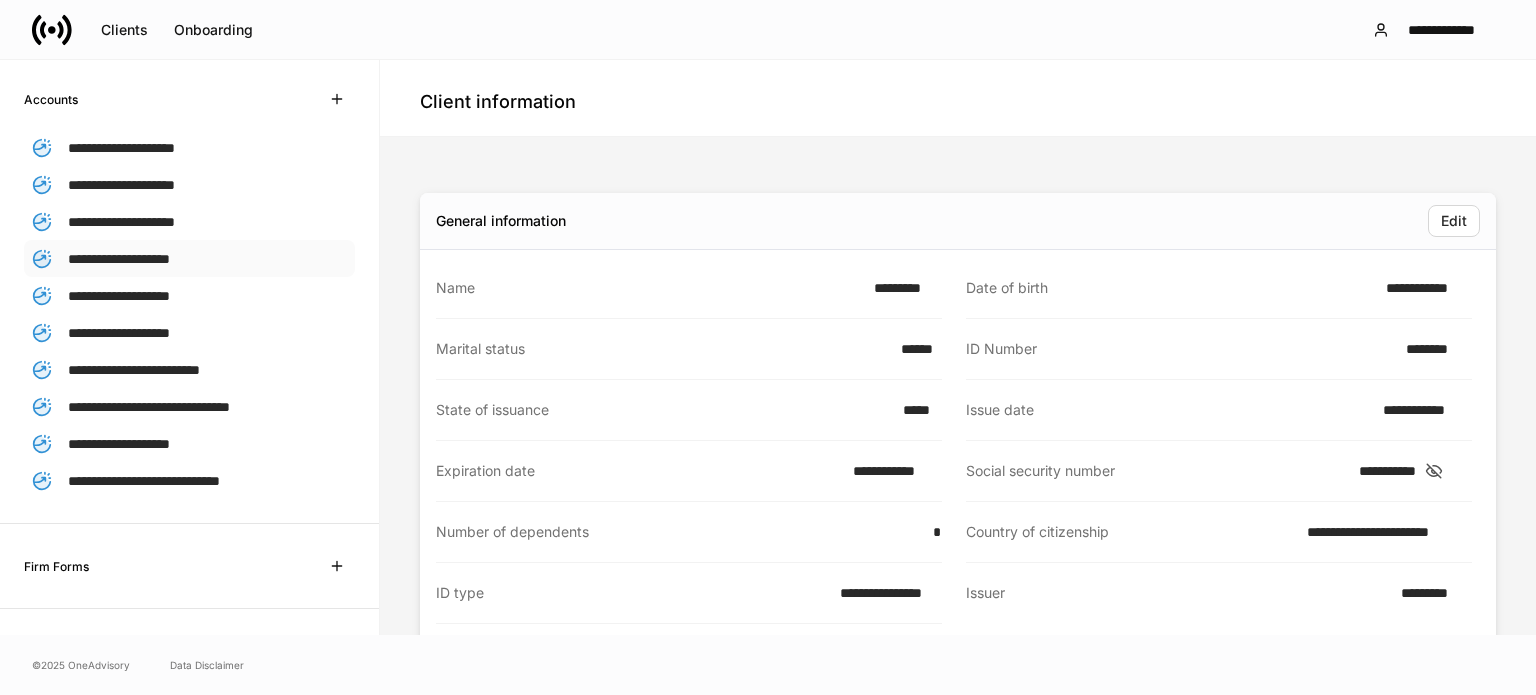 click on "**********" at bounding box center (119, 259) 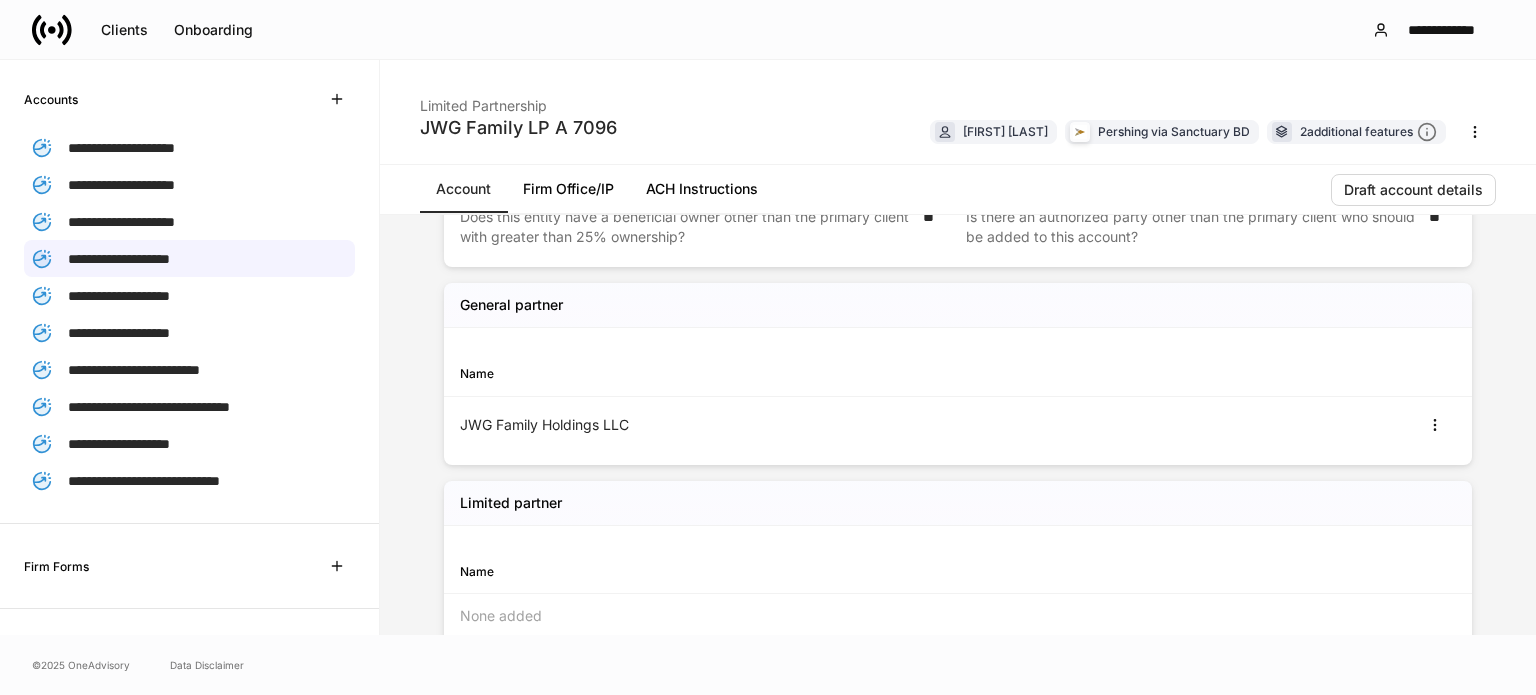 scroll, scrollTop: 1232, scrollLeft: 0, axis: vertical 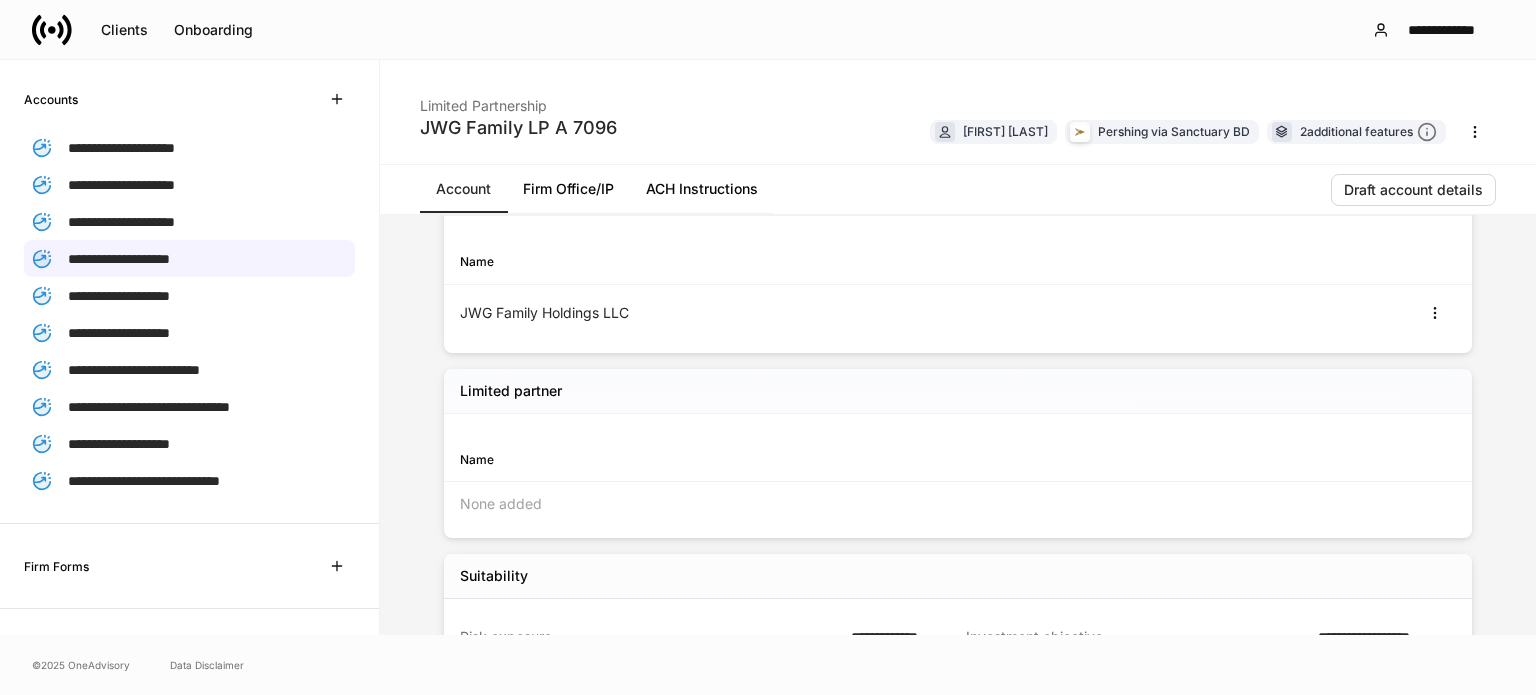 click on "**********" at bounding box center (189, 290) 